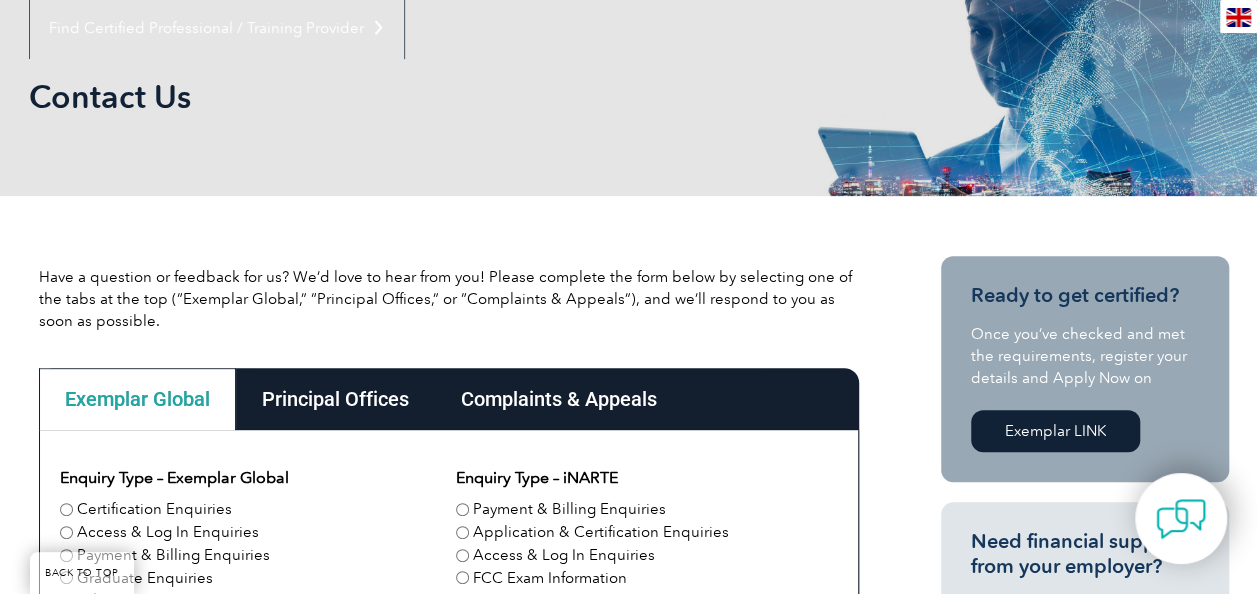 scroll, scrollTop: 0, scrollLeft: 0, axis: both 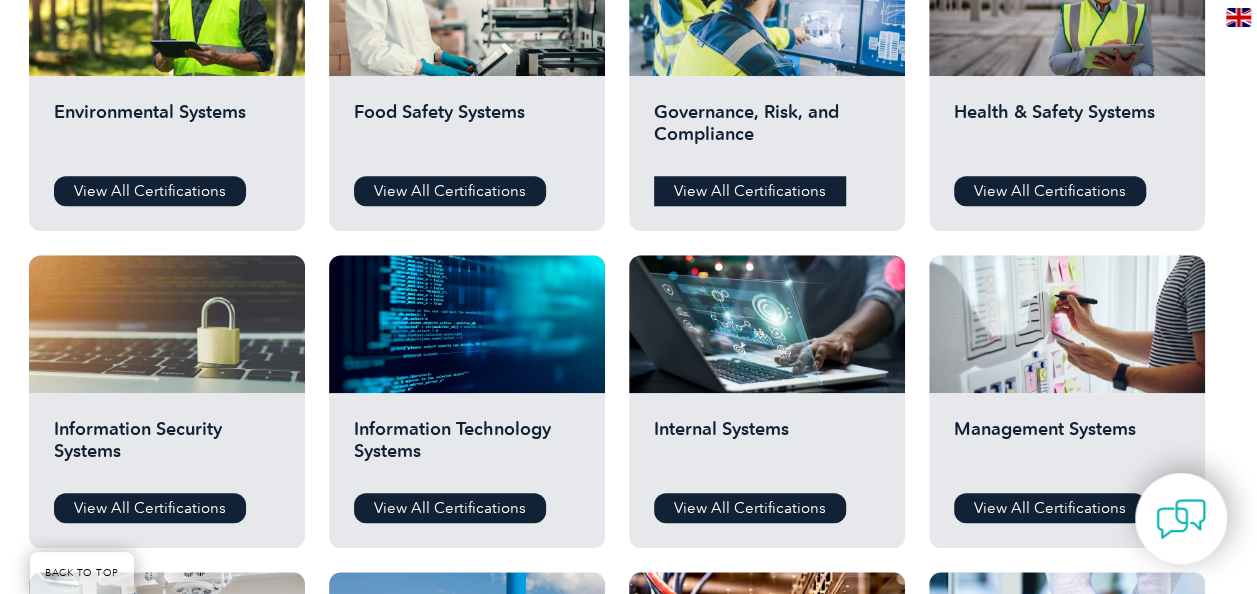 click on "View All Certifications" at bounding box center (750, 191) 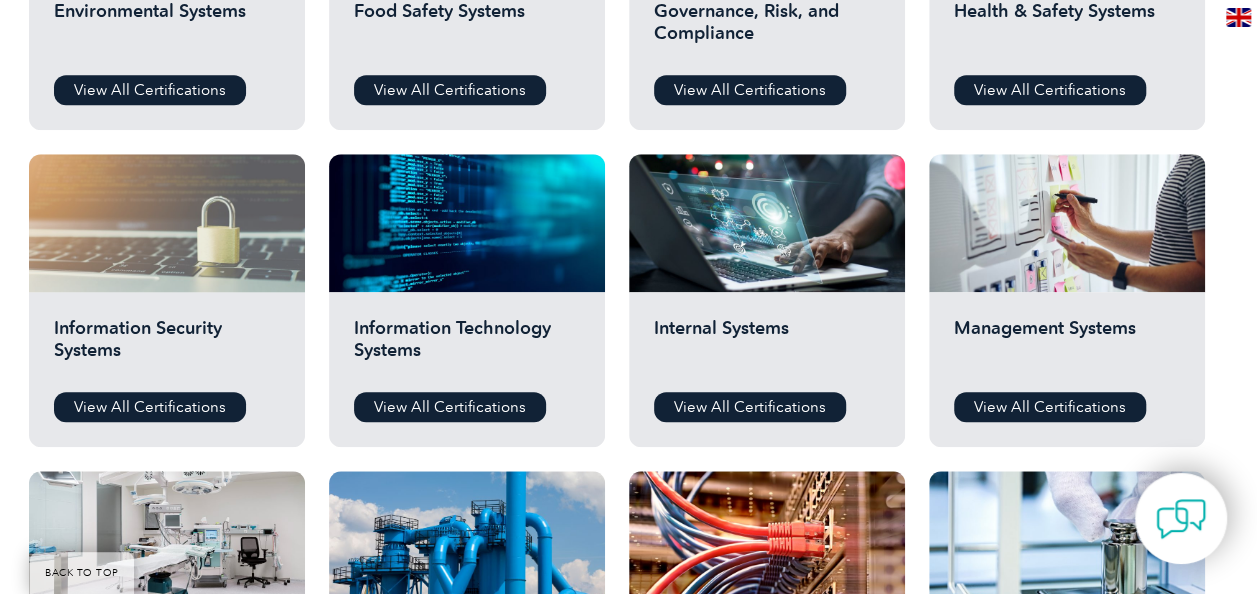 scroll, scrollTop: 928, scrollLeft: 0, axis: vertical 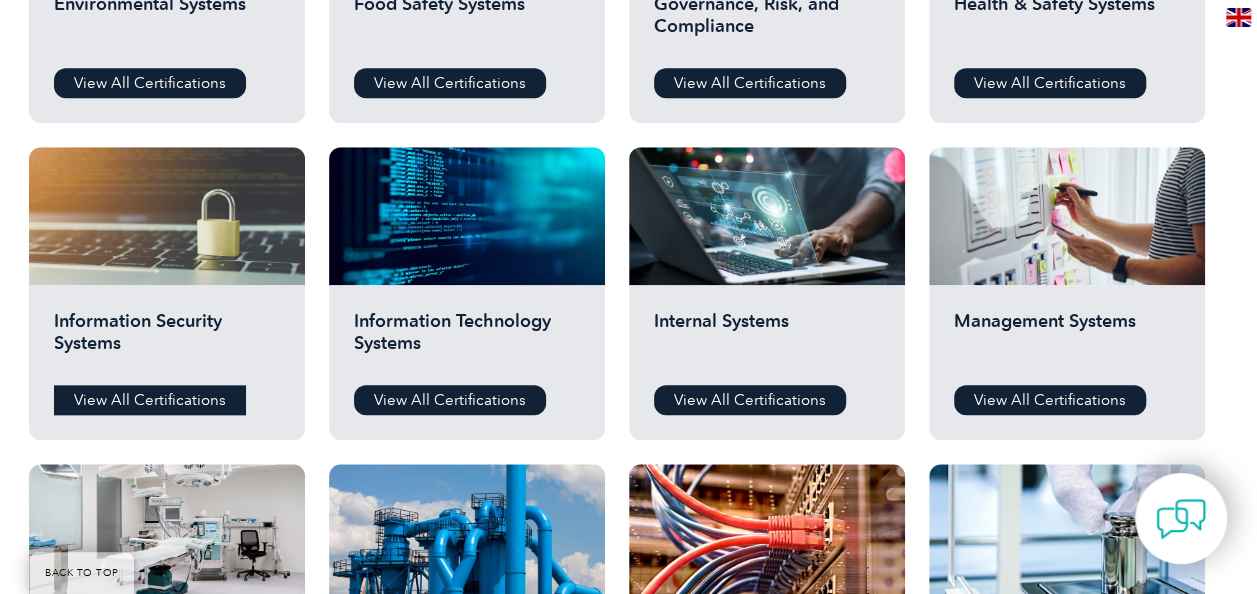 click on "View All Certifications" at bounding box center [150, 400] 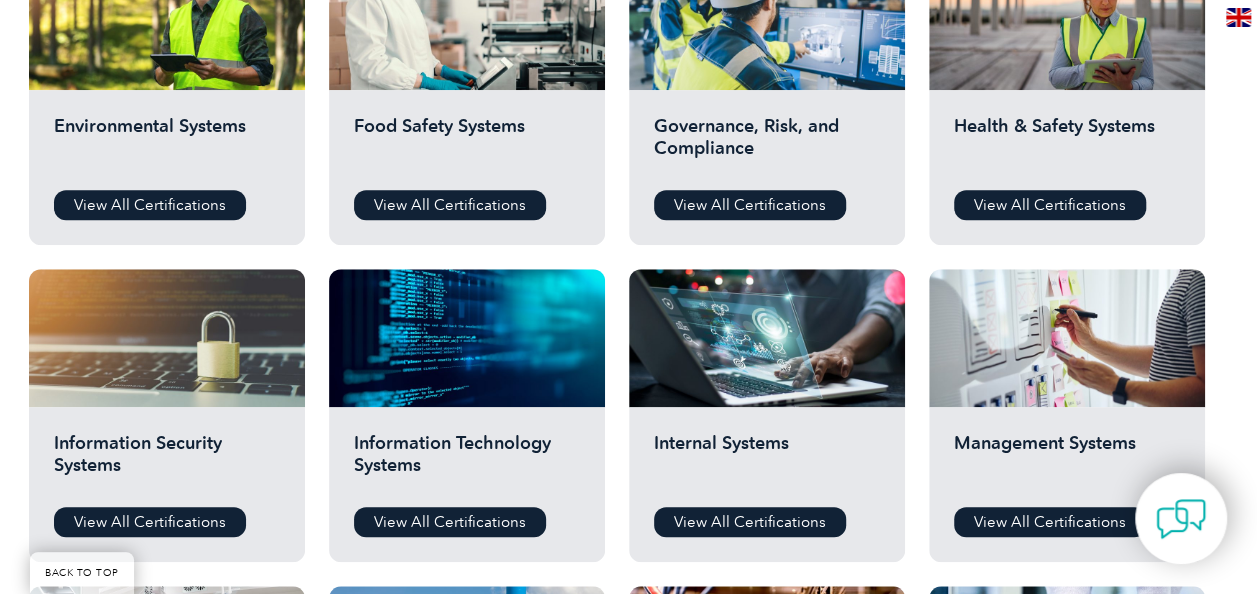 scroll, scrollTop: 716, scrollLeft: 0, axis: vertical 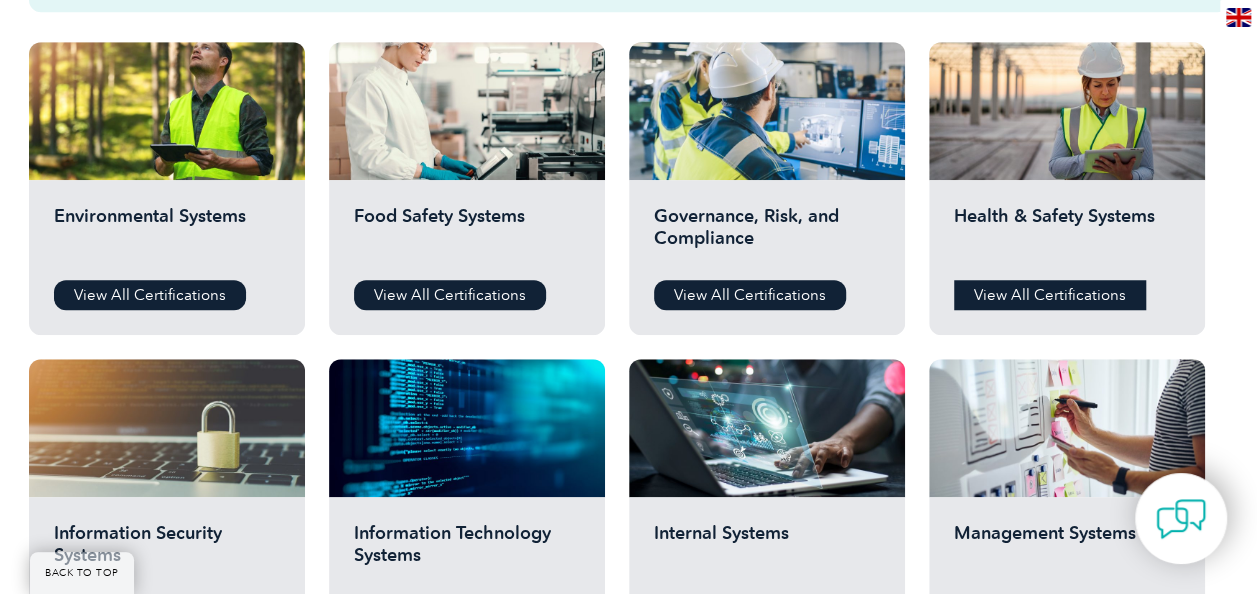 click on "View All Certifications" at bounding box center [1050, 295] 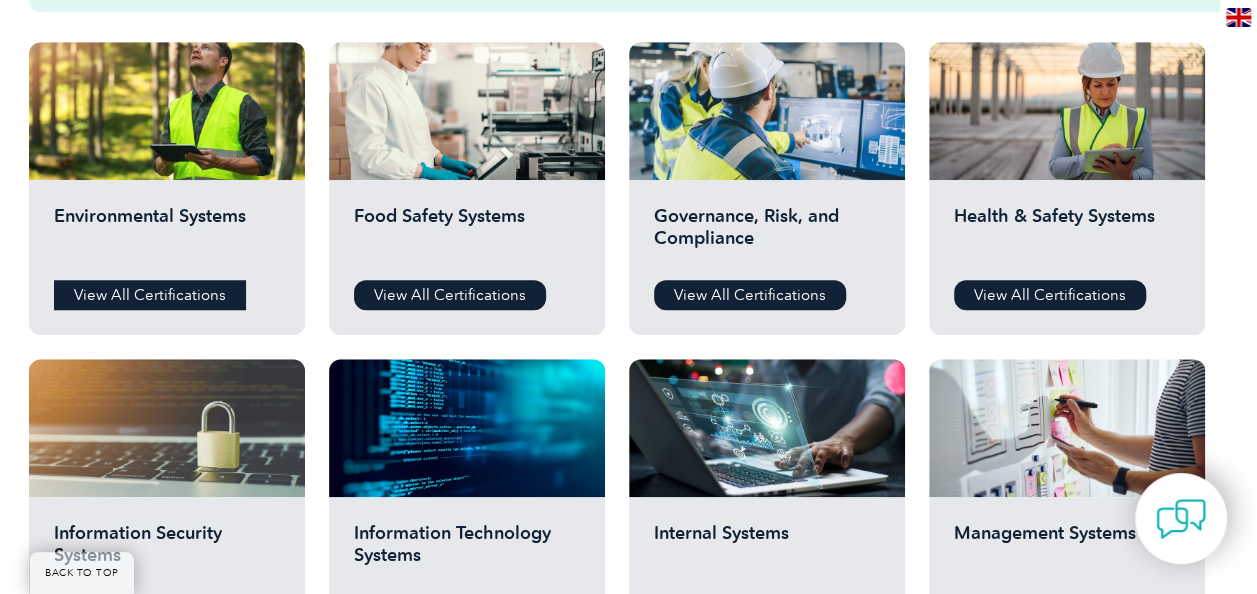 click on "View All Certifications" at bounding box center [150, 295] 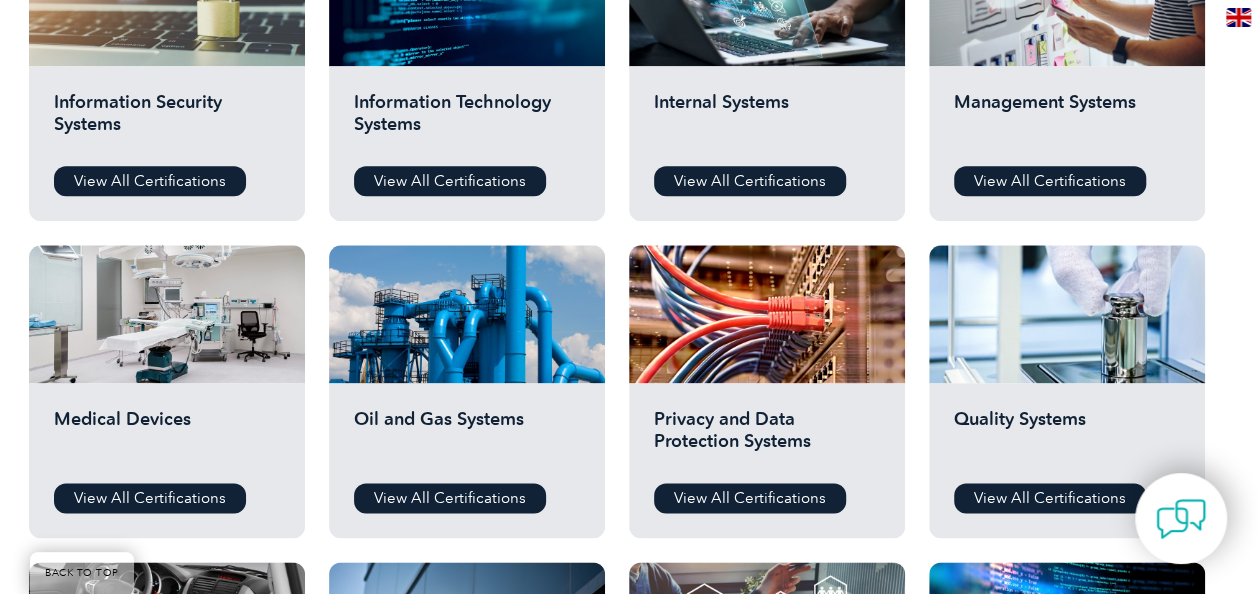 scroll, scrollTop: 1148, scrollLeft: 0, axis: vertical 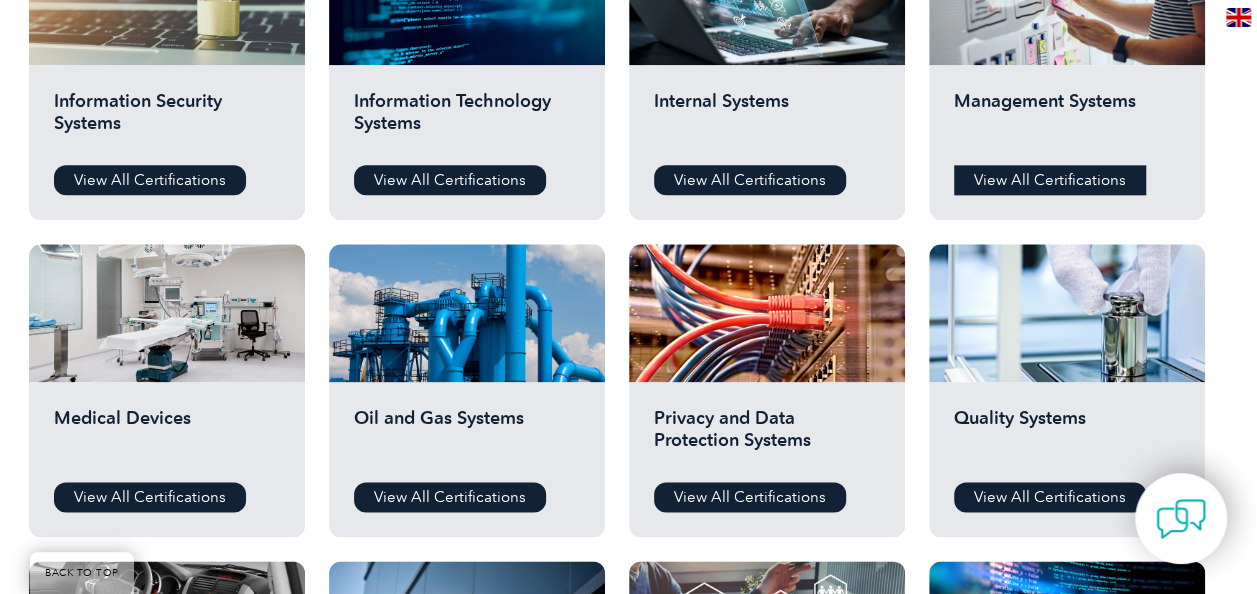 click on "View All Certifications" at bounding box center (1050, 180) 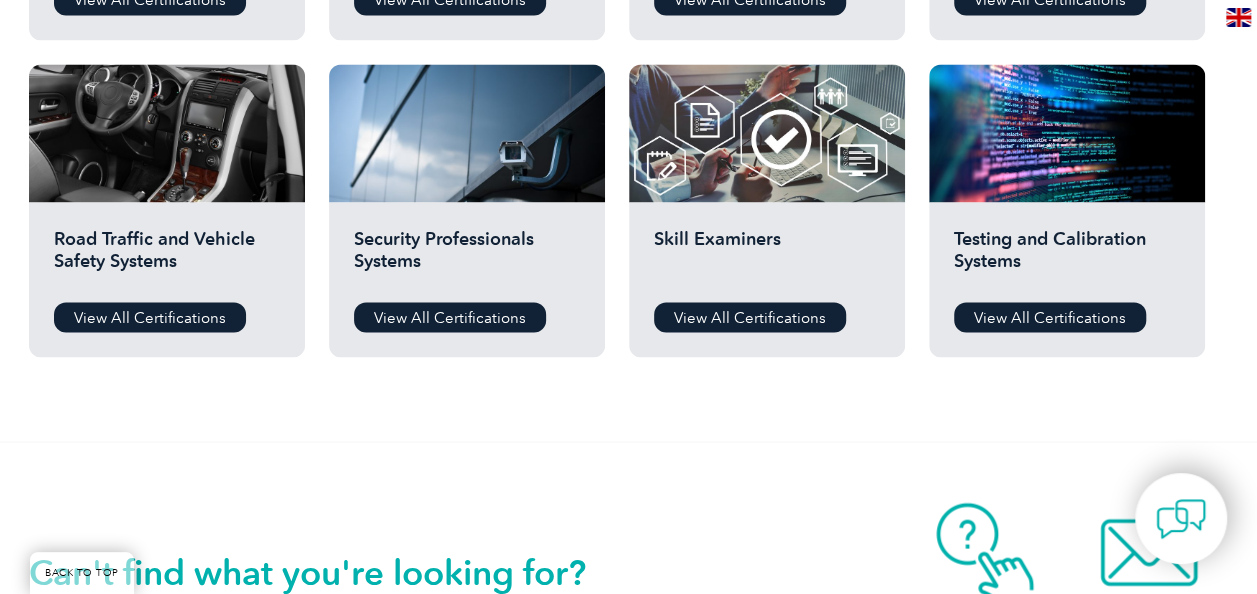 scroll, scrollTop: 1648, scrollLeft: 0, axis: vertical 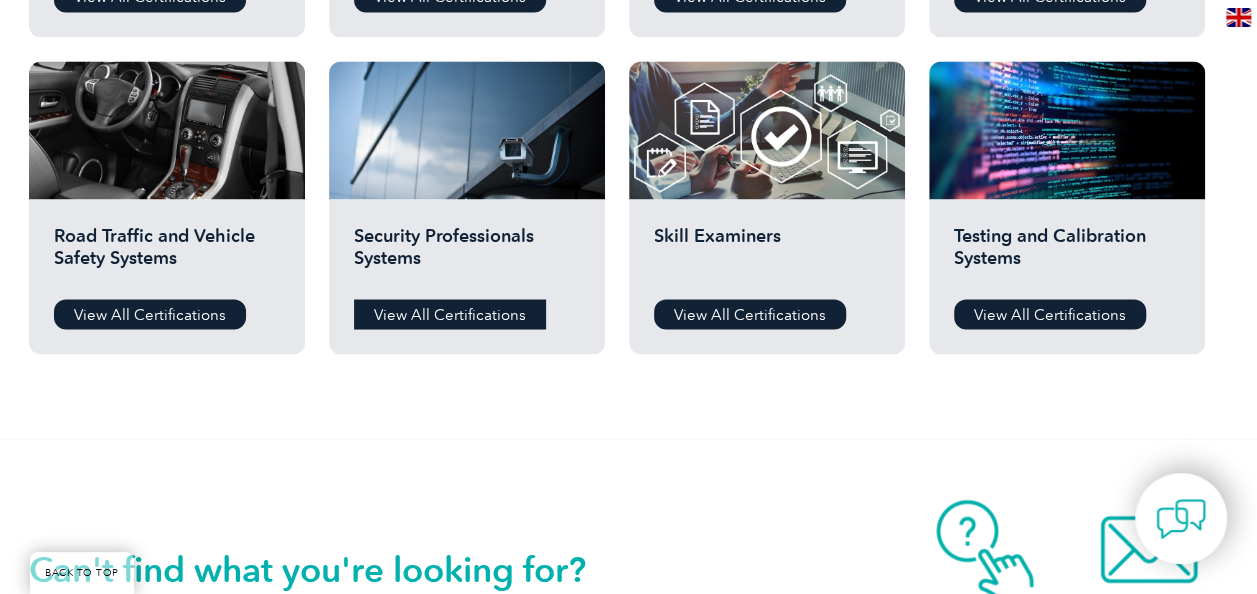 click on "View All Certifications" at bounding box center [450, 314] 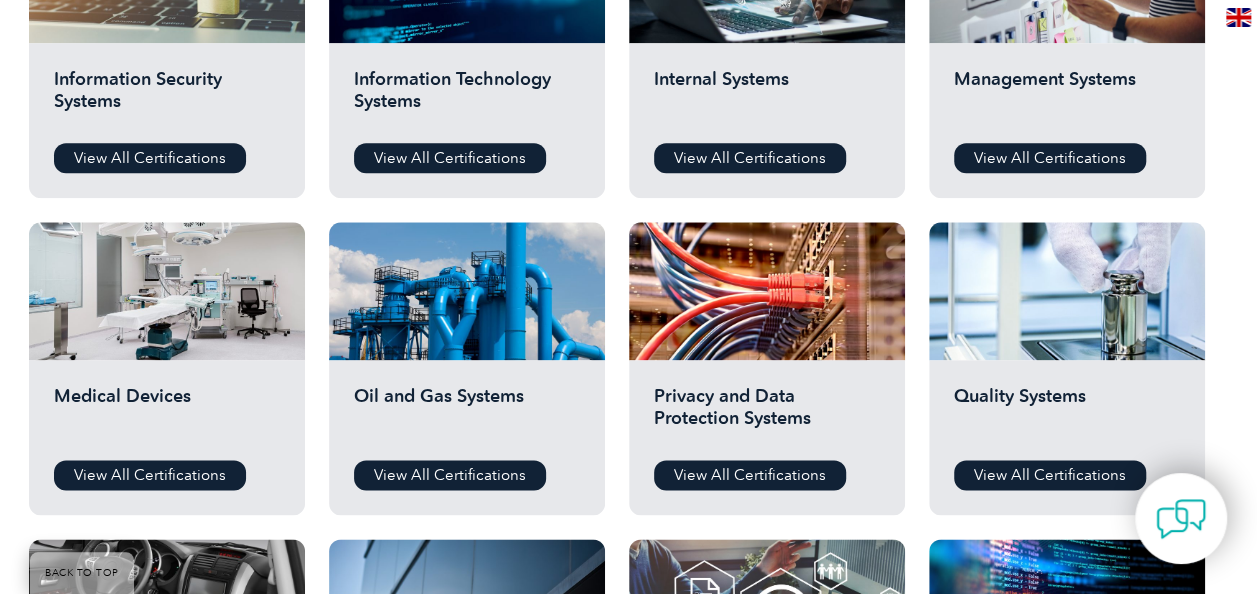 scroll, scrollTop: 1166, scrollLeft: 0, axis: vertical 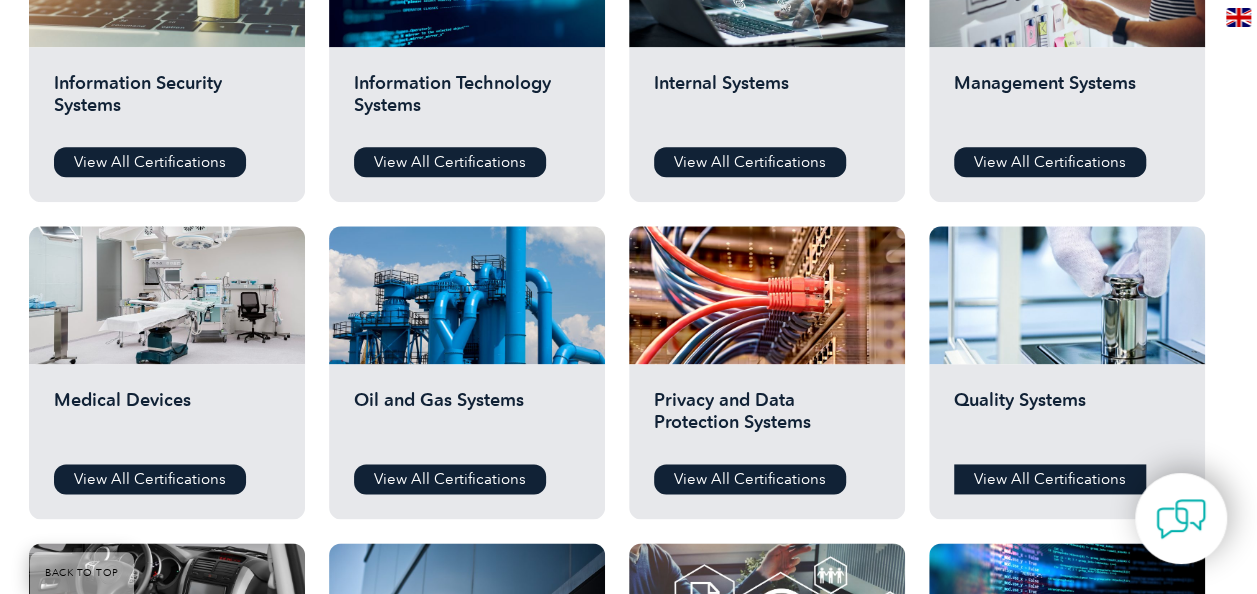 click on "View All Certifications" at bounding box center (1050, 479) 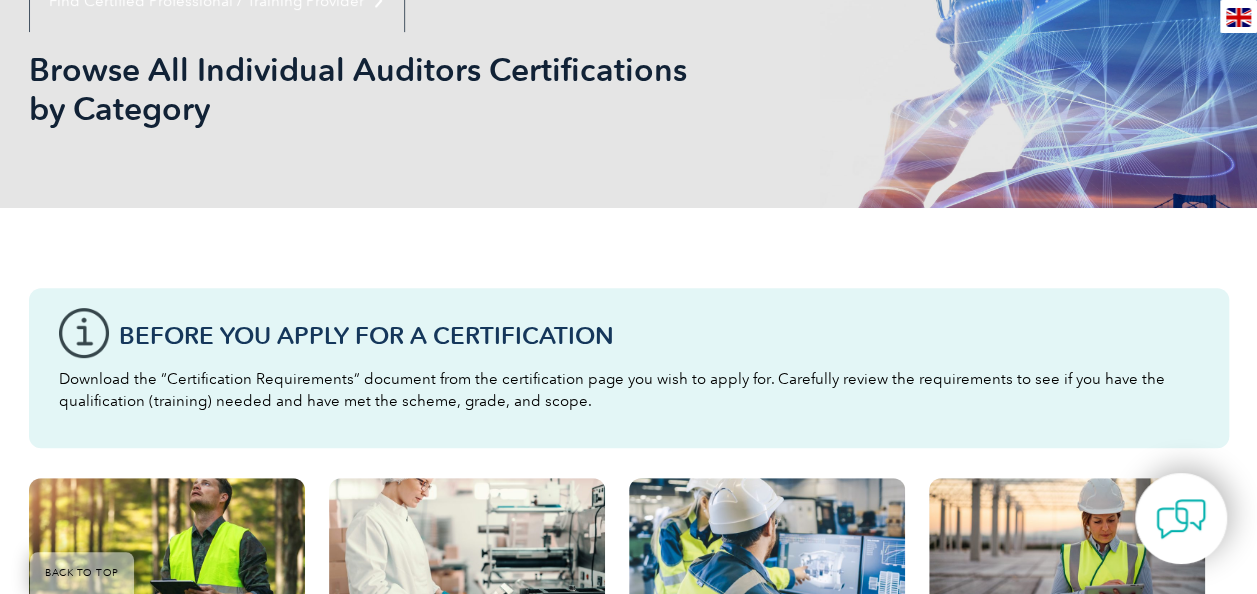 scroll, scrollTop: 241, scrollLeft: 0, axis: vertical 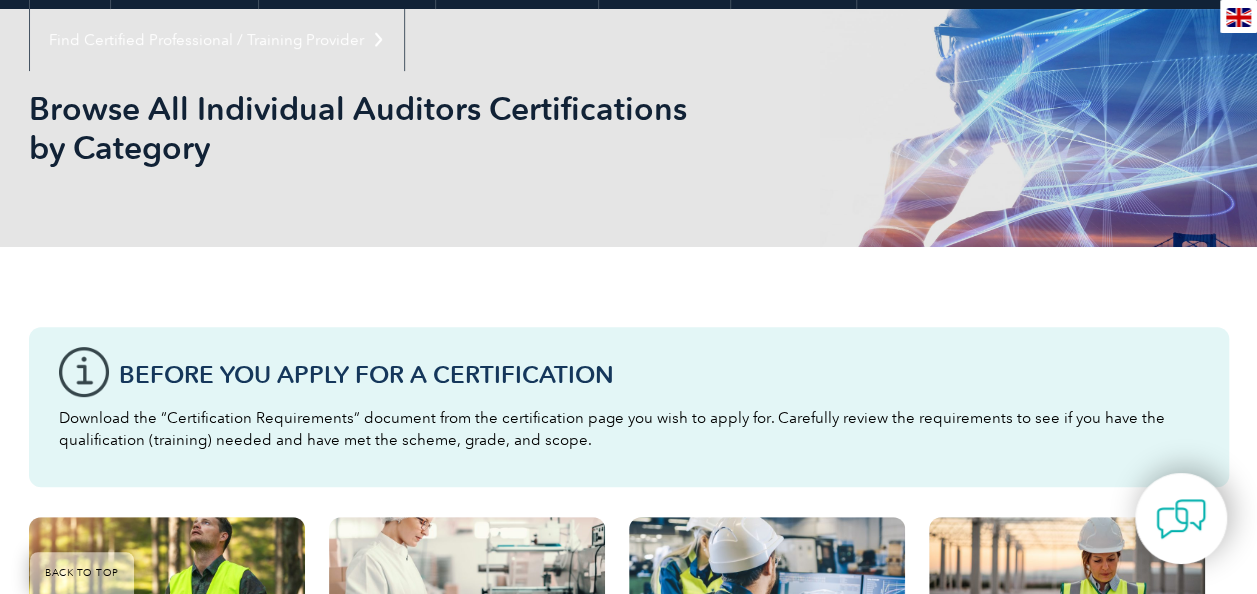 click on "Before You Apply For a Certification
Download the “Certification Requirements” document from the certification page you wish to apply for. Carefully review the requirements to see if you have the qualification (training) needed and have met the scheme, grade, and scope." at bounding box center (629, 407) 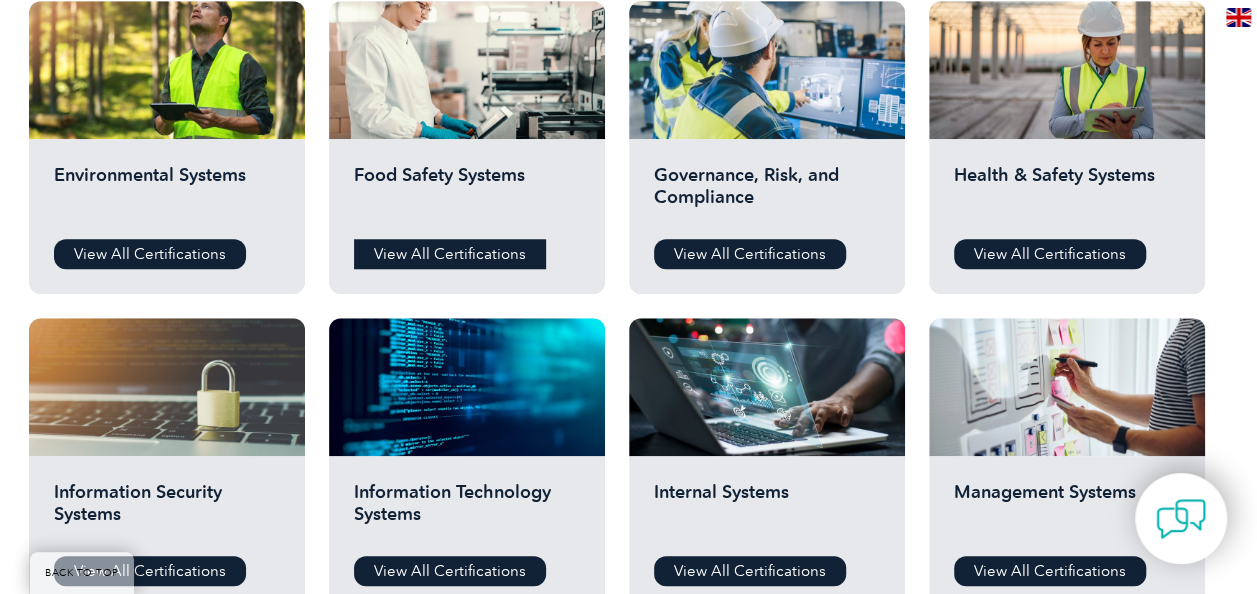 scroll, scrollTop: 768, scrollLeft: 0, axis: vertical 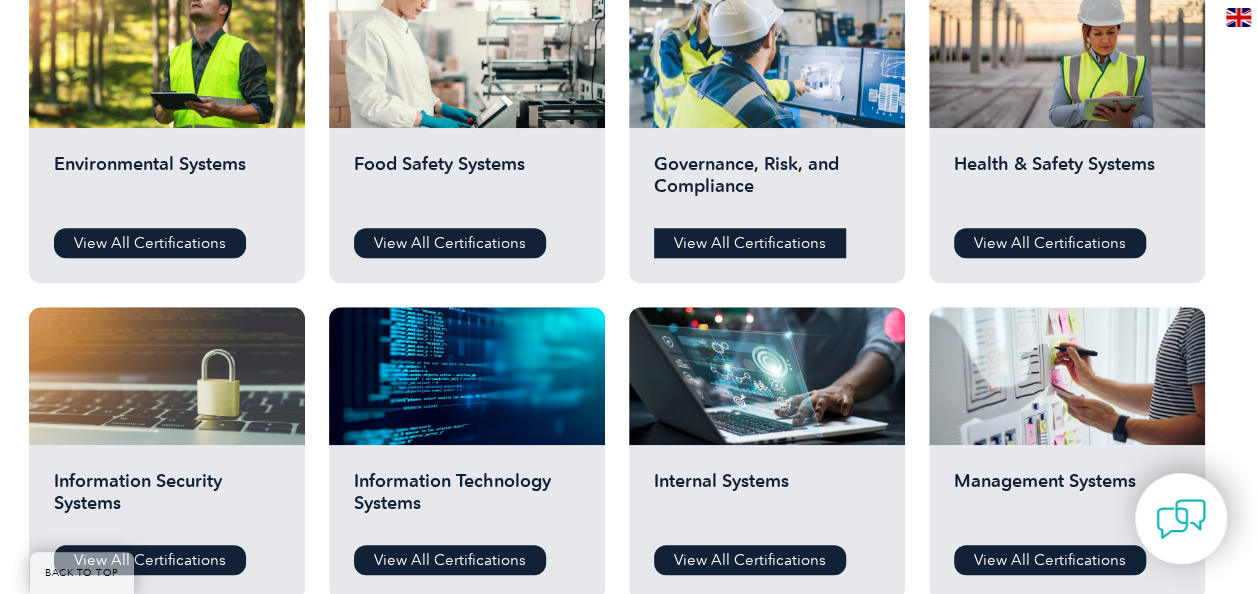click on "View All Certifications" at bounding box center (750, 243) 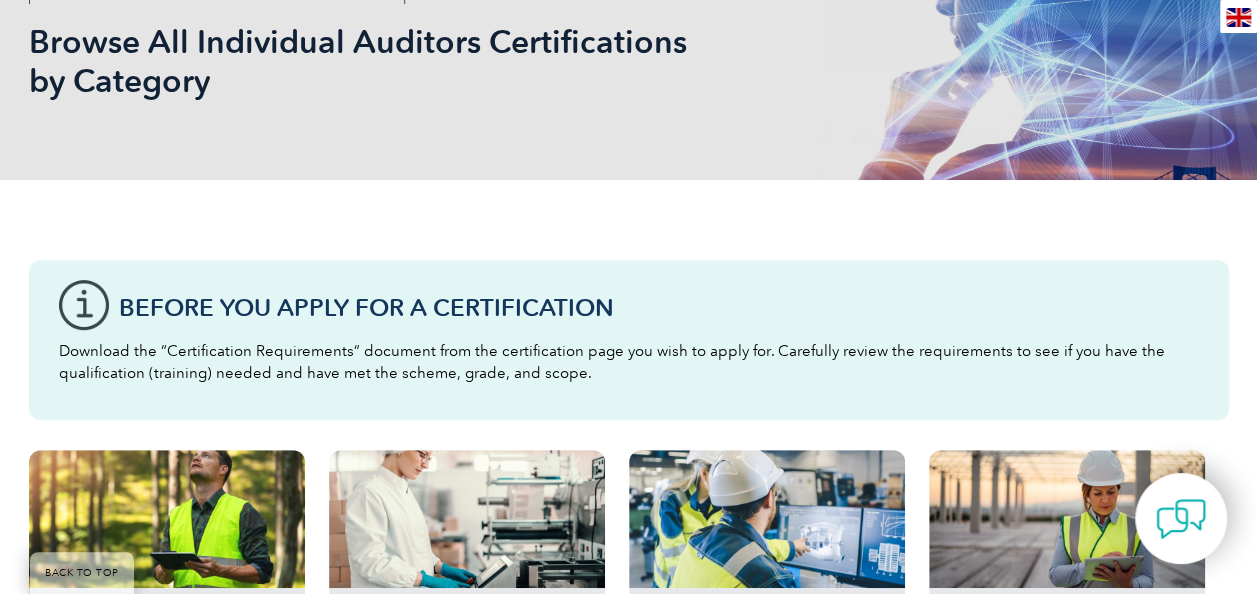 scroll, scrollTop: 333, scrollLeft: 0, axis: vertical 